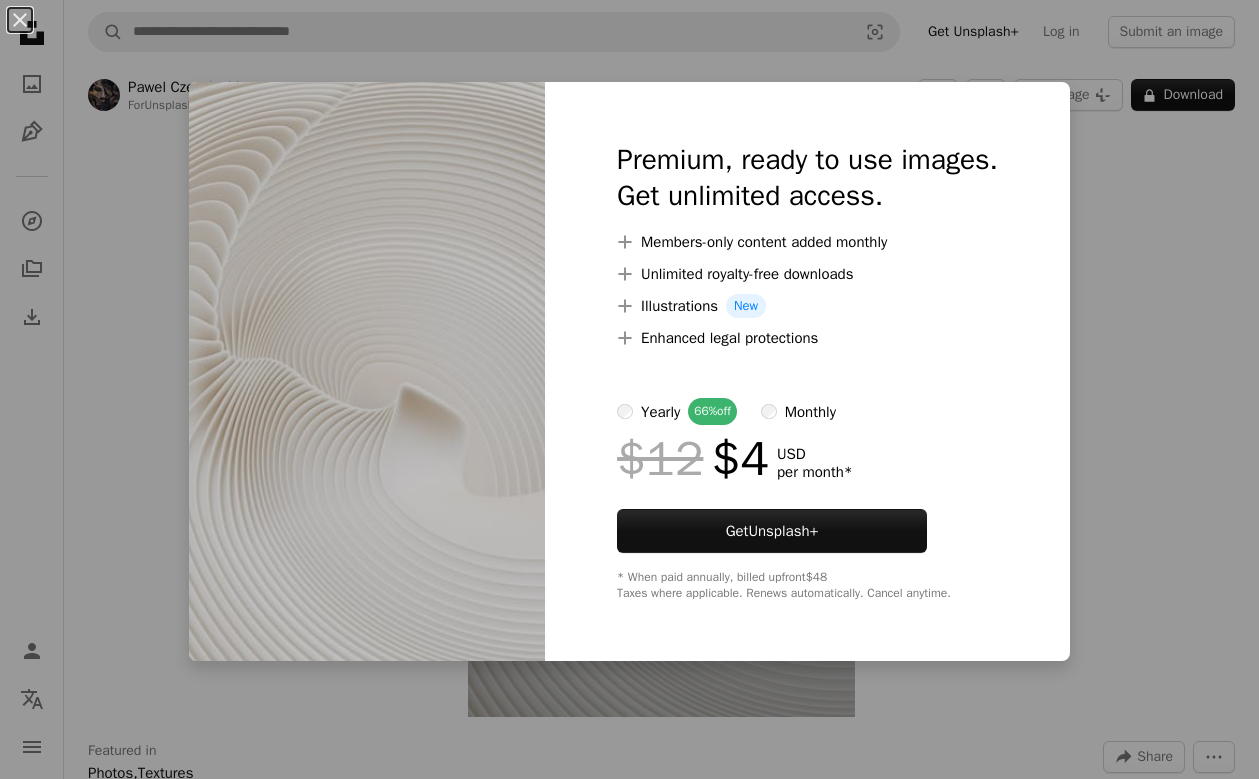 scroll, scrollTop: 0, scrollLeft: 0, axis: both 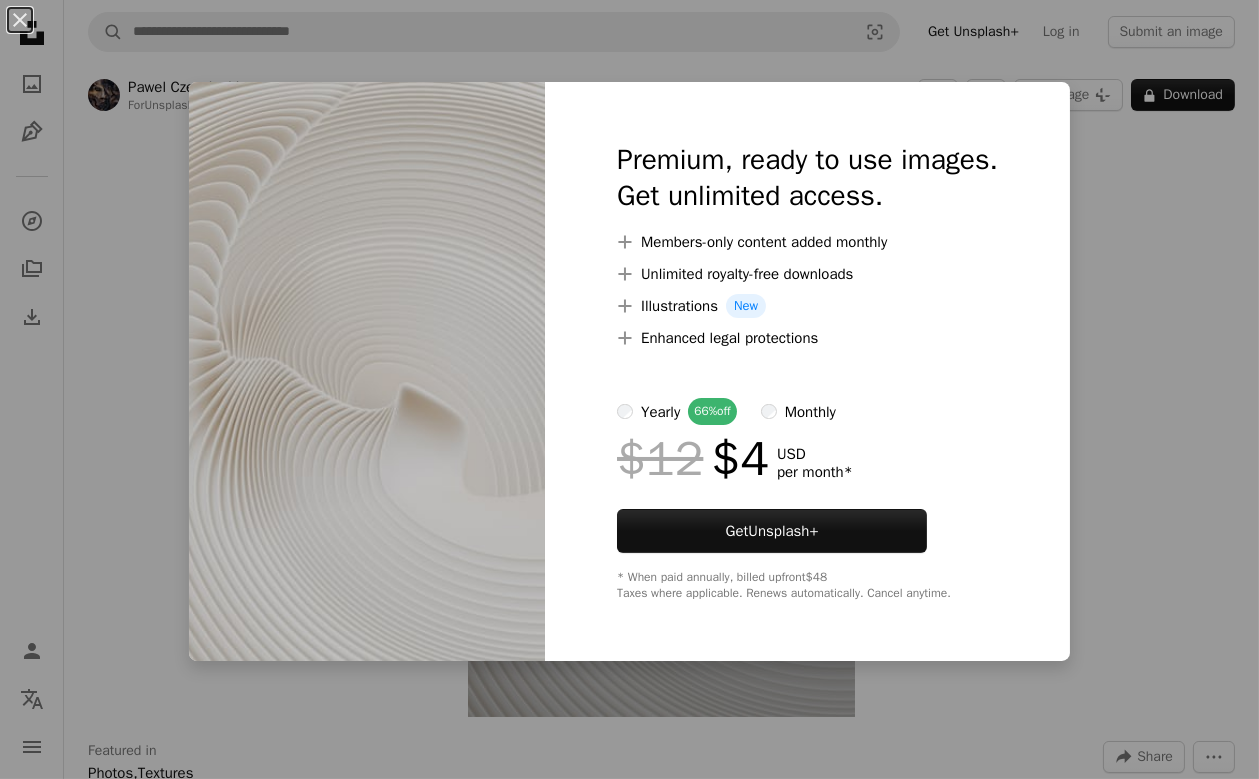 click on "An X shape Premium, ready to use images. Get unlimited access. A plus sign Members-only content added monthly A plus sign Unlimited royalty-free downloads A plus sign Illustrations  New A plus sign Enhanced legal protections yearly 66%  off monthly $12   $4 USD per month * Get  Unsplash+ * When paid annually, billed upfront  $48 Taxes where applicable. Renews automatically. Cancel anytime." at bounding box center [629, 389] 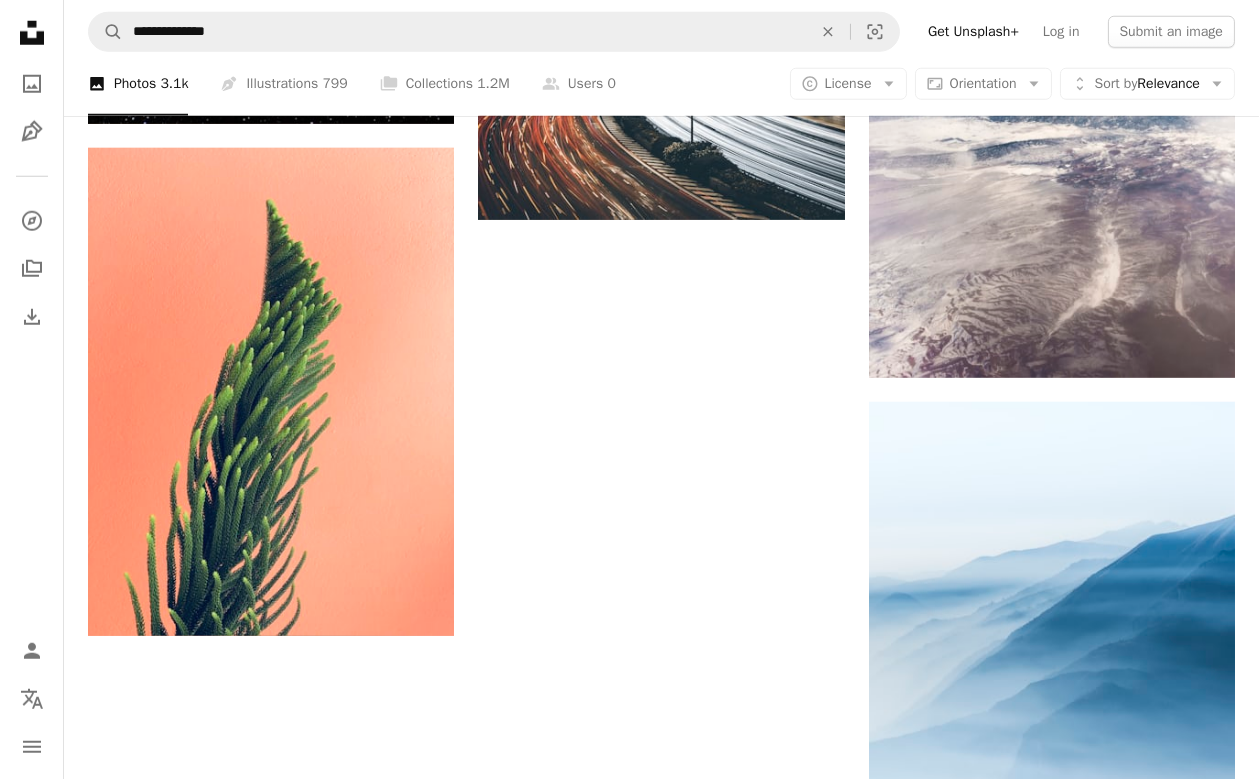 scroll, scrollTop: 3810, scrollLeft: 0, axis: vertical 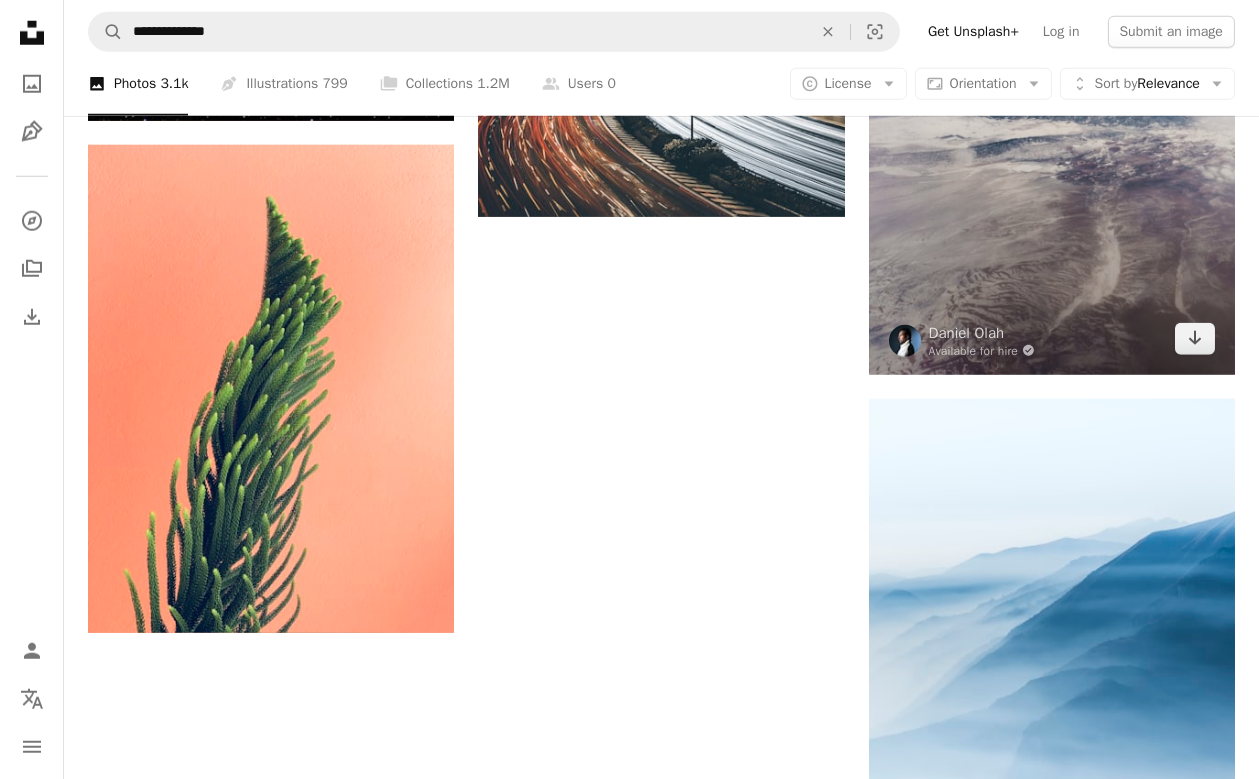 click at bounding box center [1052, 48] 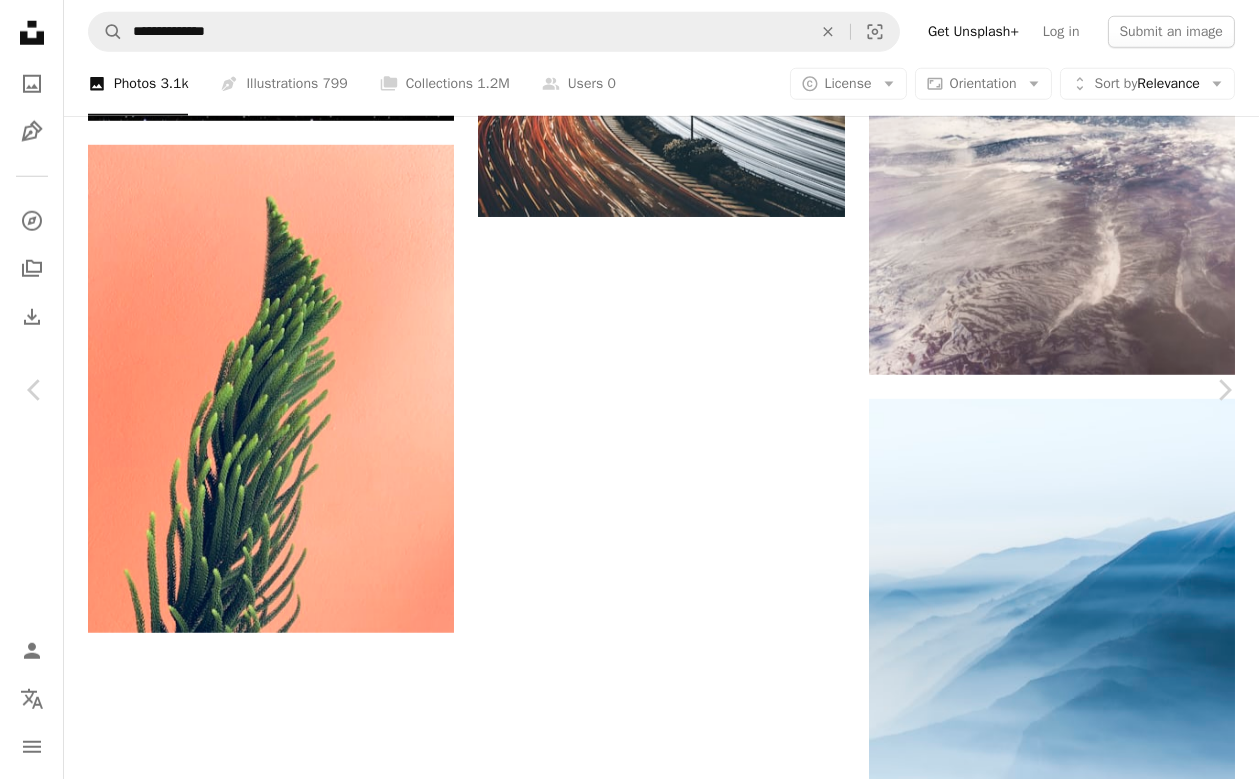click on "Download free" at bounding box center [1060, 1896] 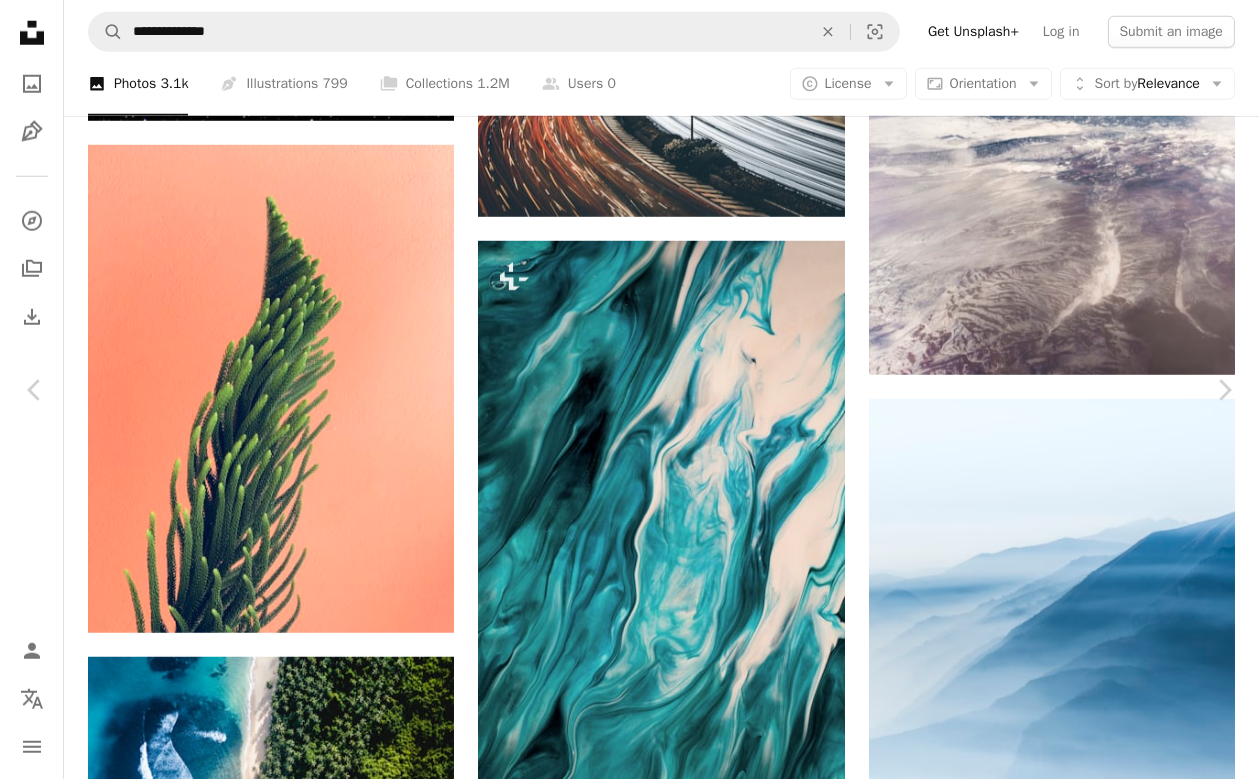 click on "An X shape" at bounding box center (20, 20) 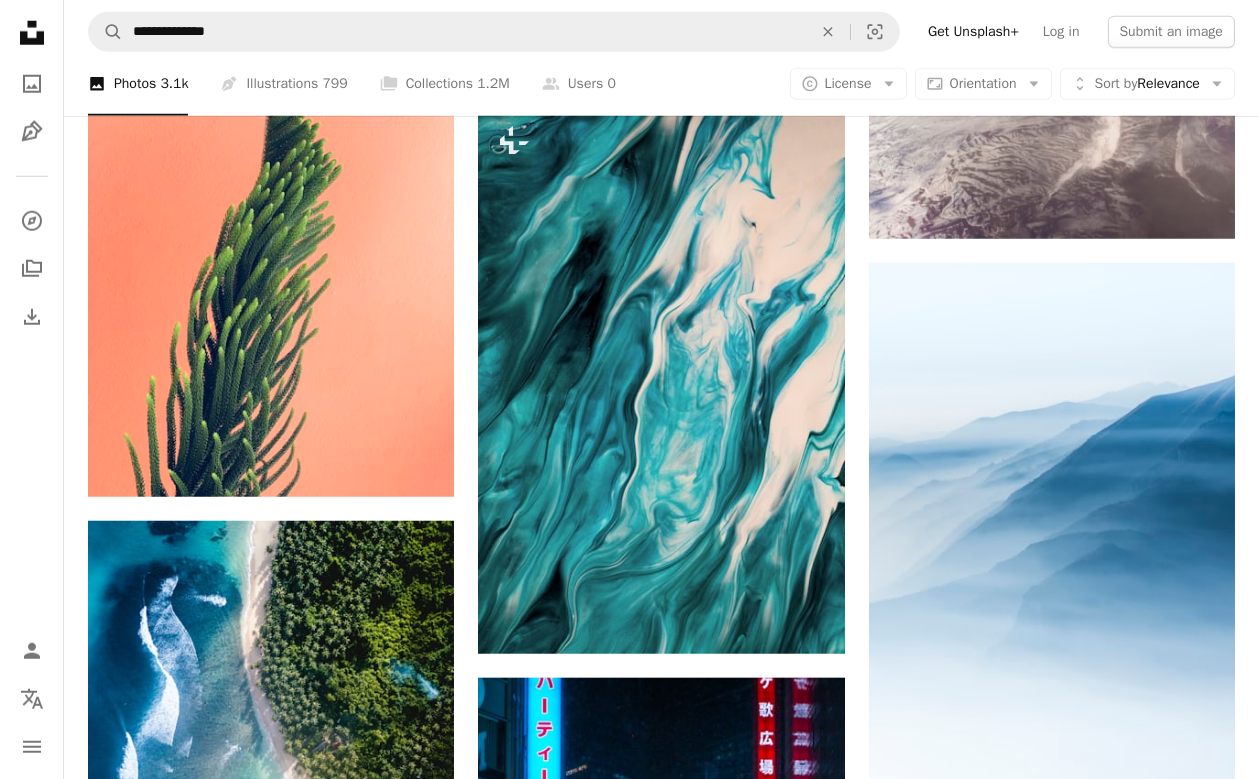 scroll, scrollTop: 3947, scrollLeft: 0, axis: vertical 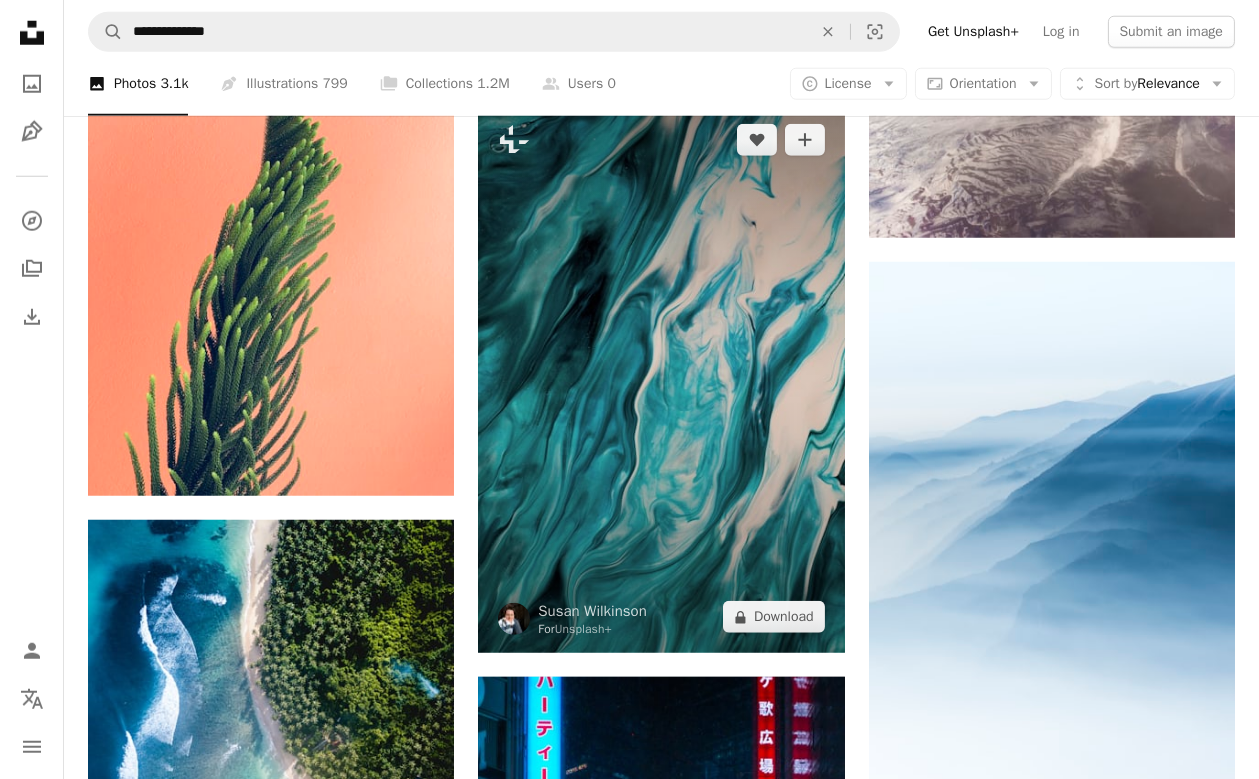 click at bounding box center [661, 378] 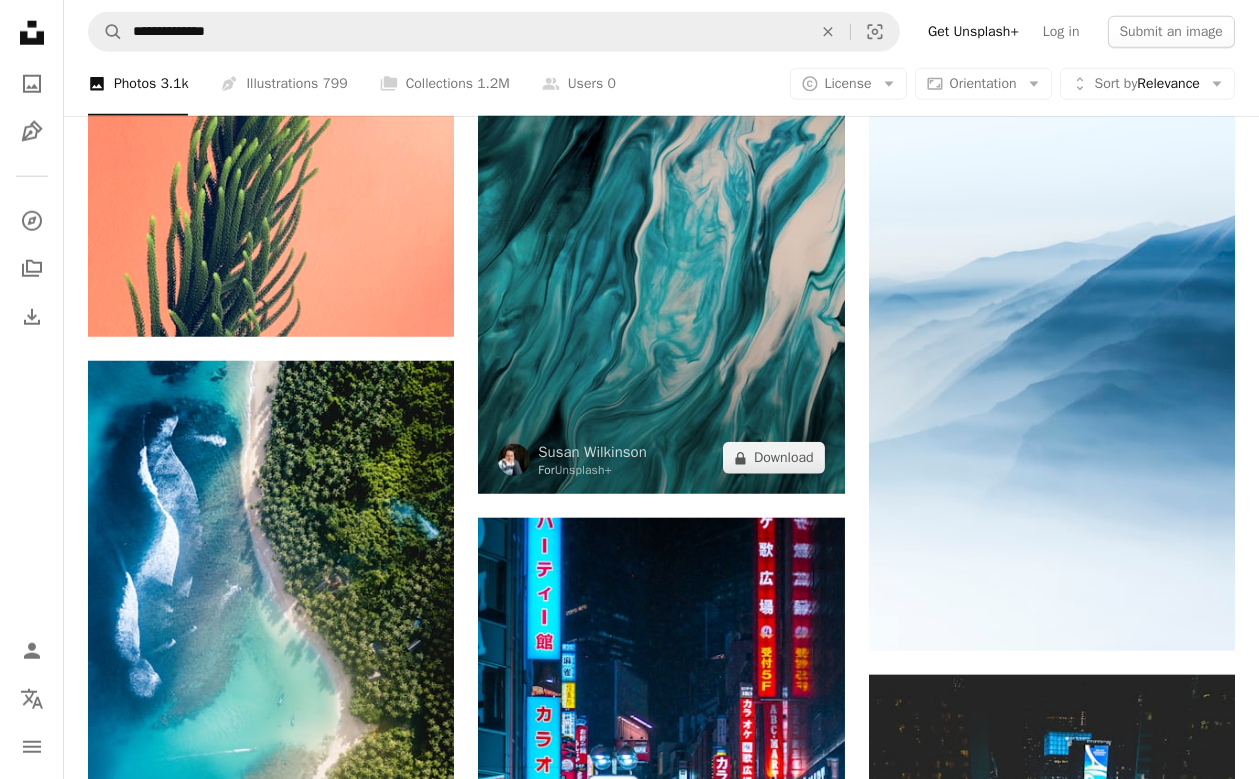 scroll, scrollTop: 4109, scrollLeft: 0, axis: vertical 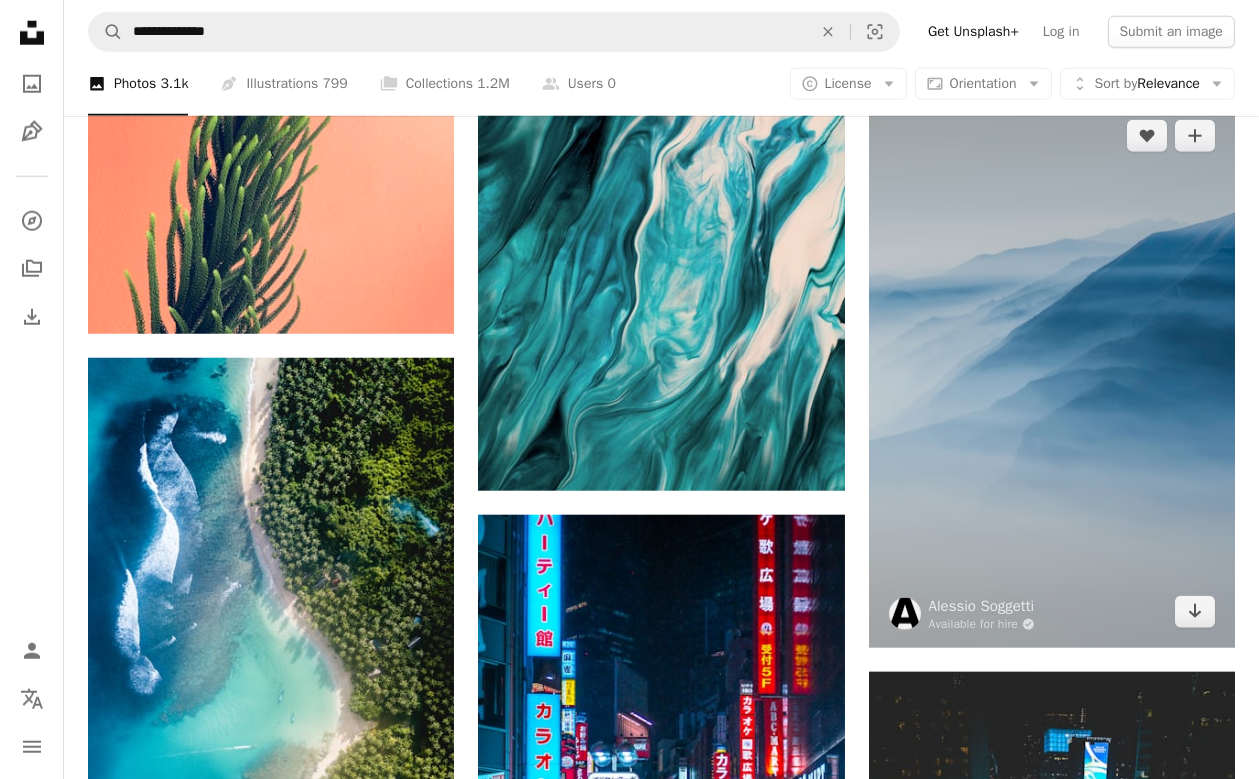 click at bounding box center (1052, 374) 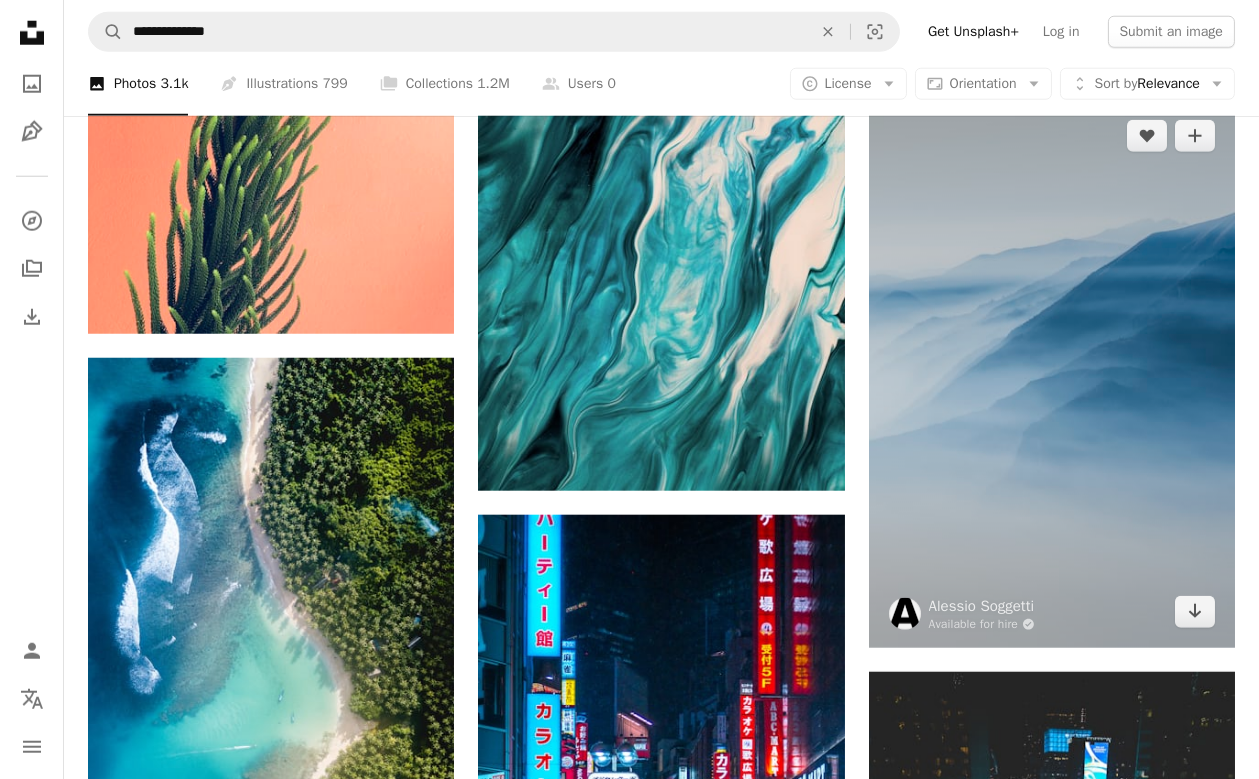 click on "Arrow pointing down" at bounding box center [1195, 612] 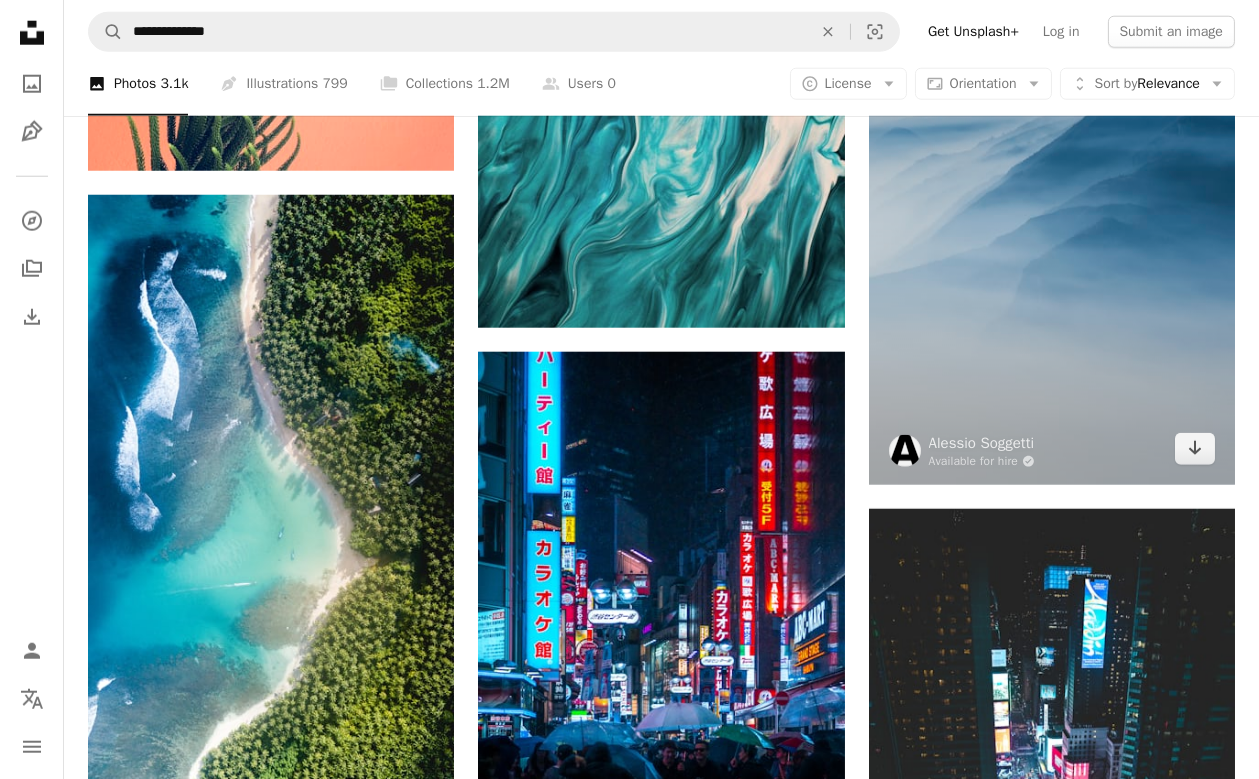scroll, scrollTop: 4288, scrollLeft: 0, axis: vertical 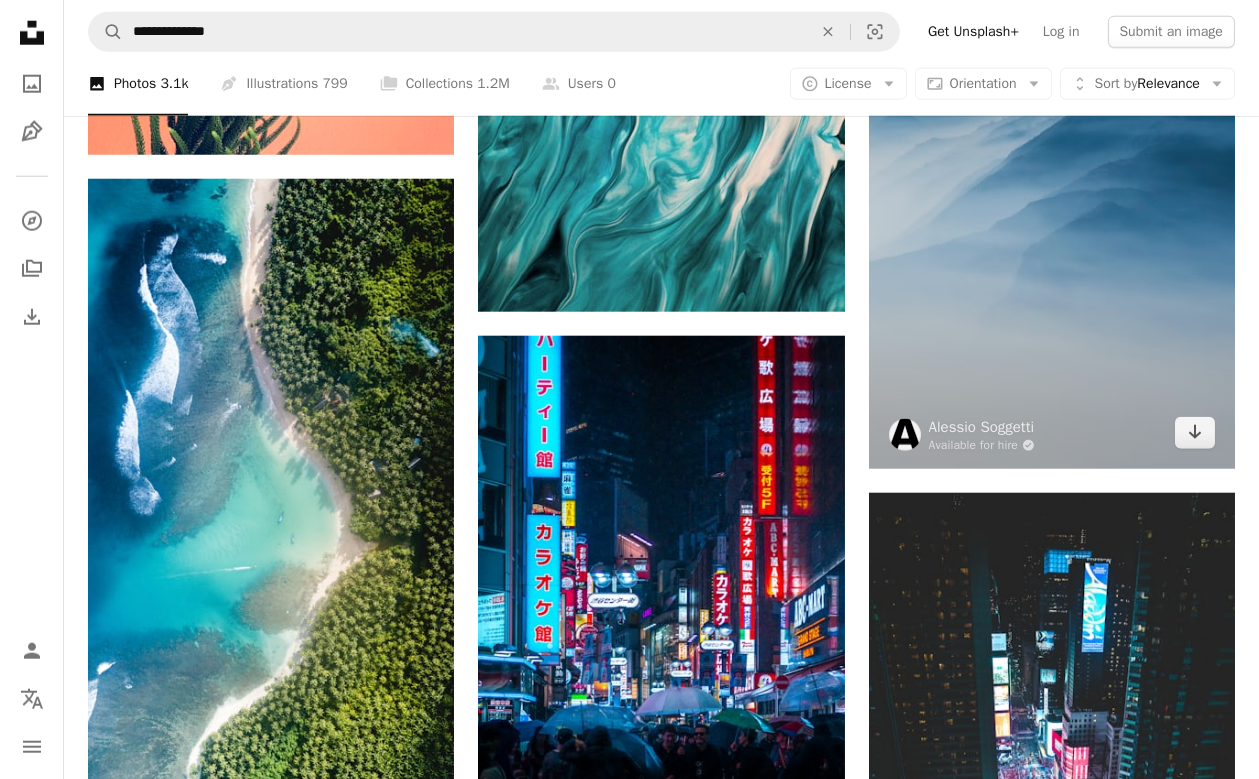 click on "Arrow pointing down" 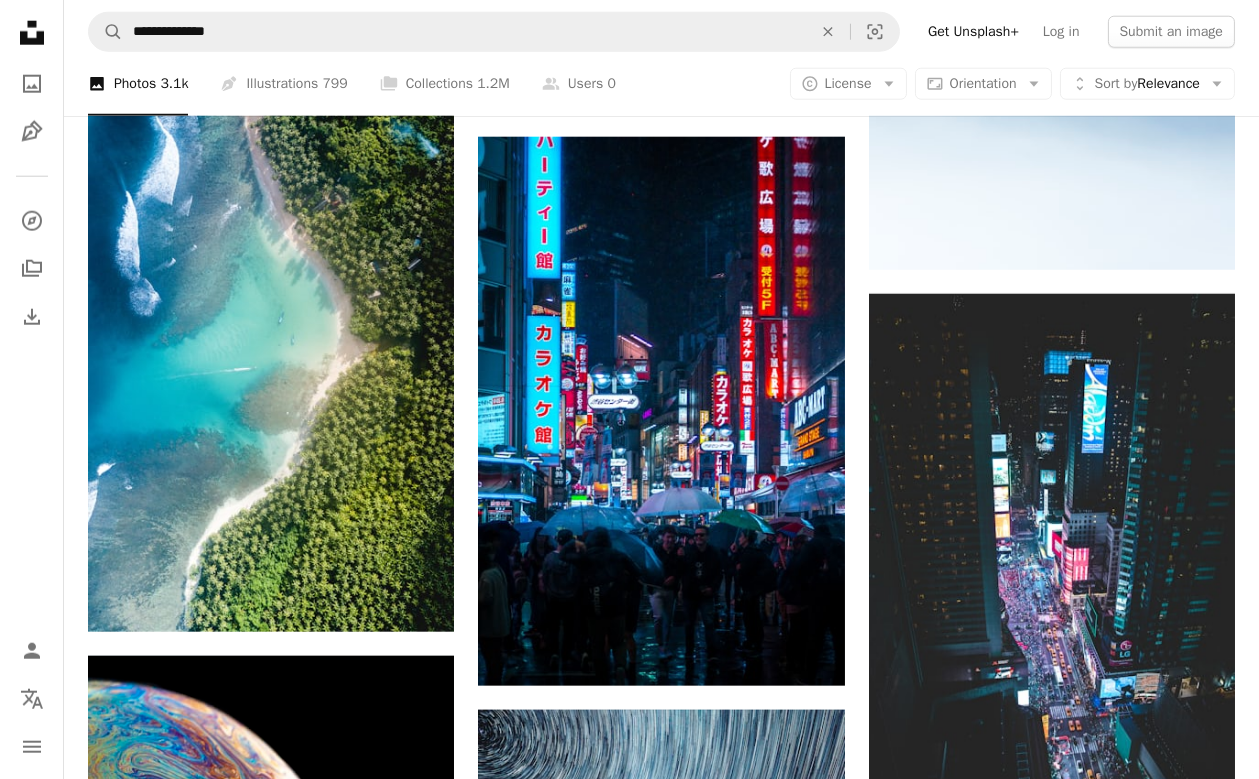 scroll, scrollTop: 4490, scrollLeft: 0, axis: vertical 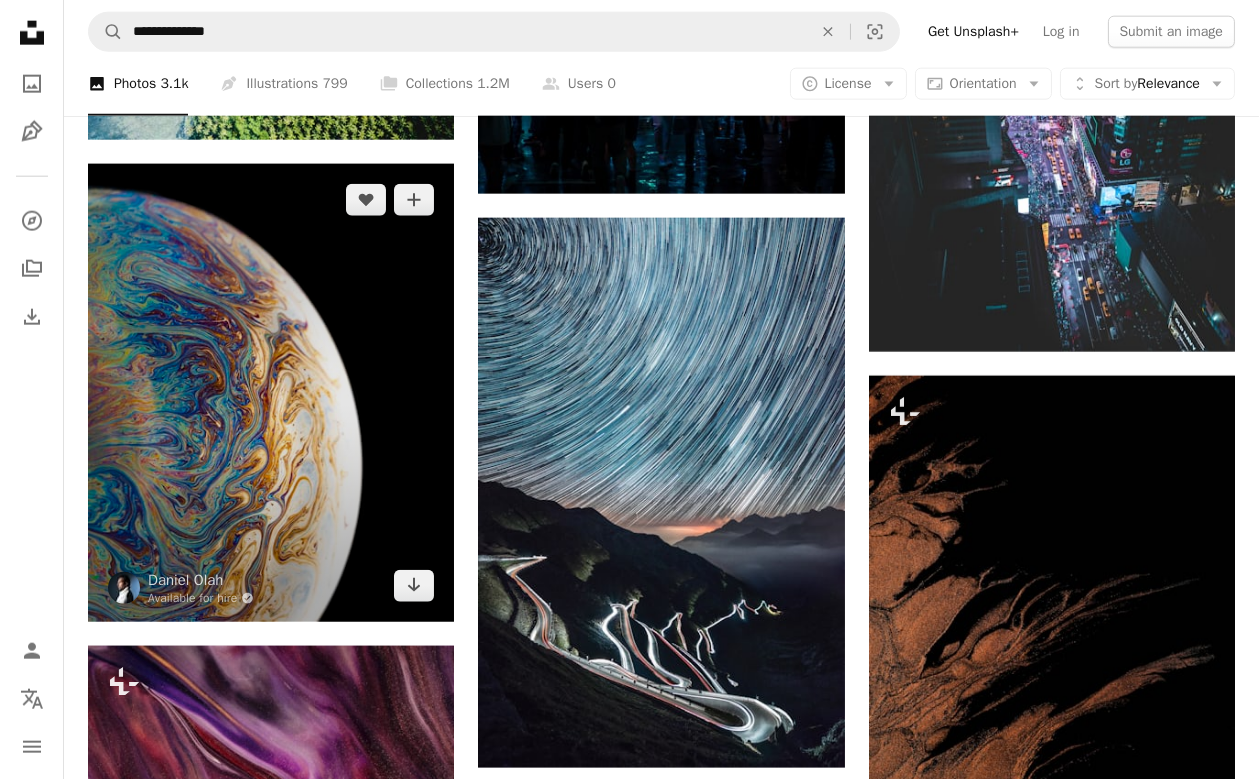 click at bounding box center [271, 393] 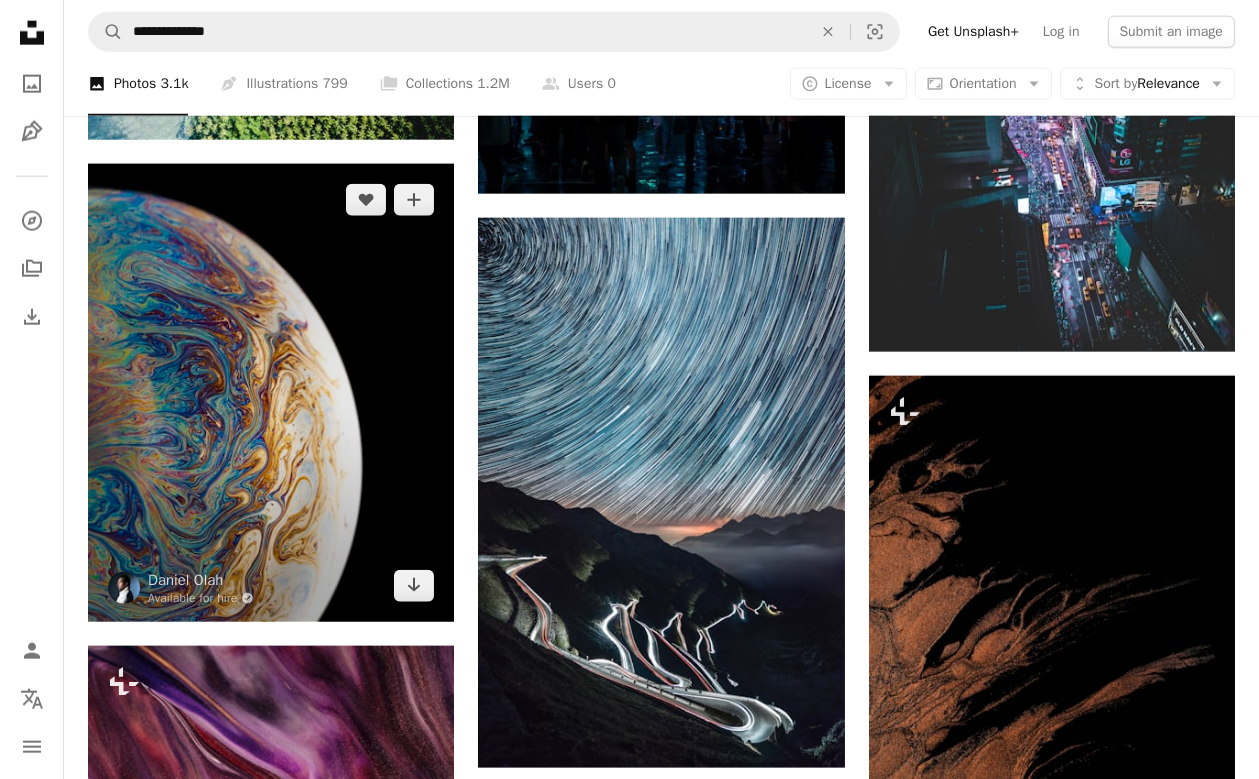 click on "Arrow pointing down" at bounding box center [414, 586] 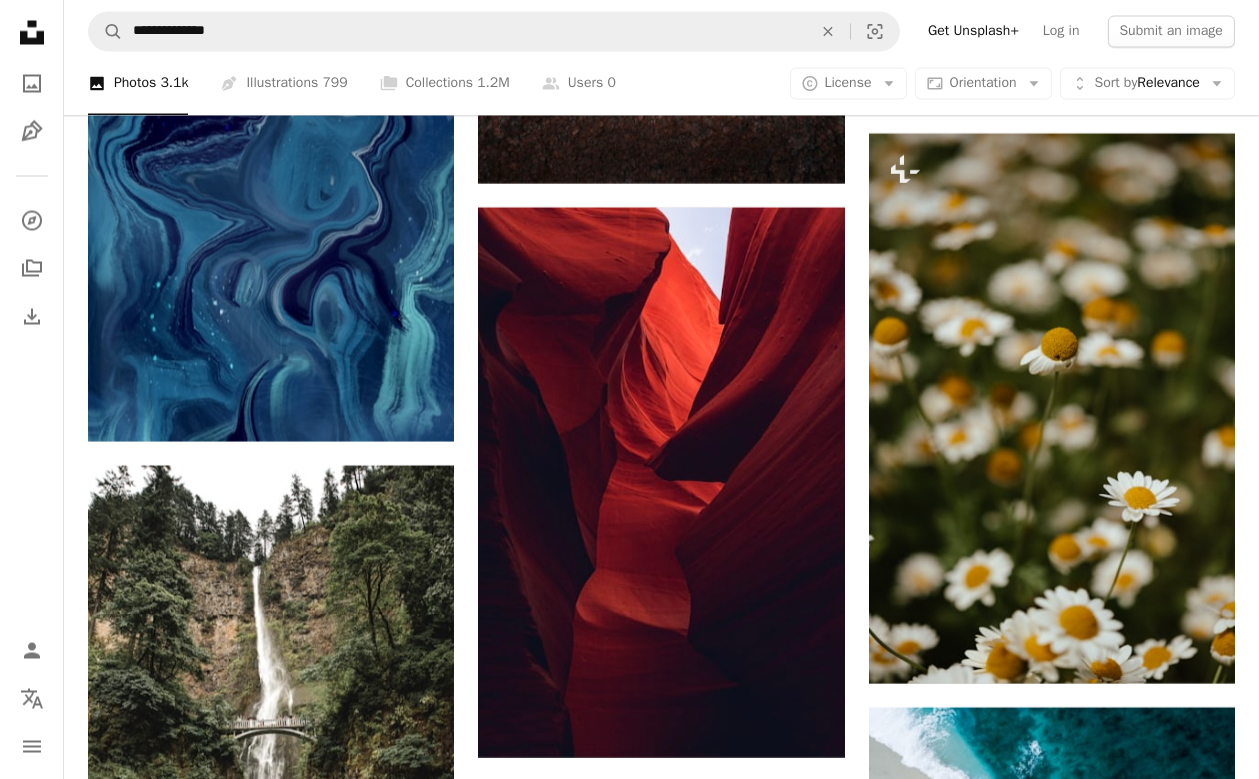scroll, scrollTop: 7378, scrollLeft: 0, axis: vertical 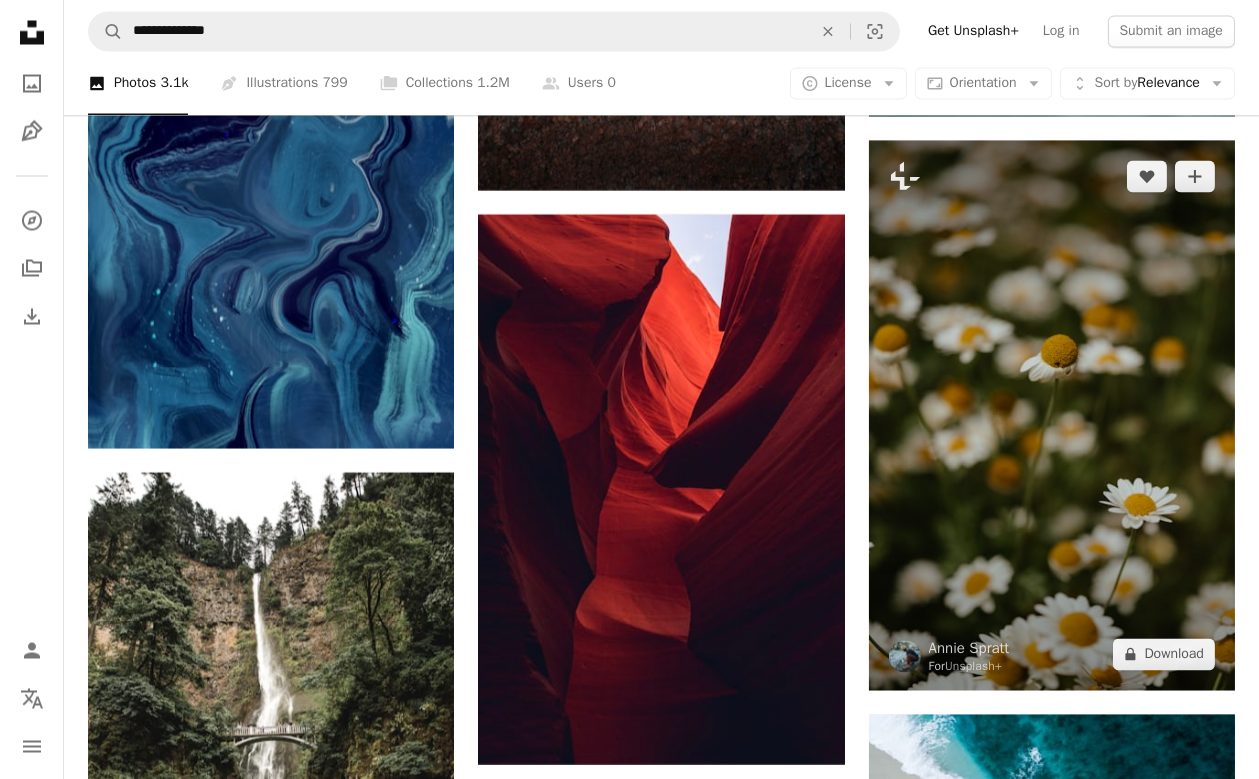 click at bounding box center [1052, 416] 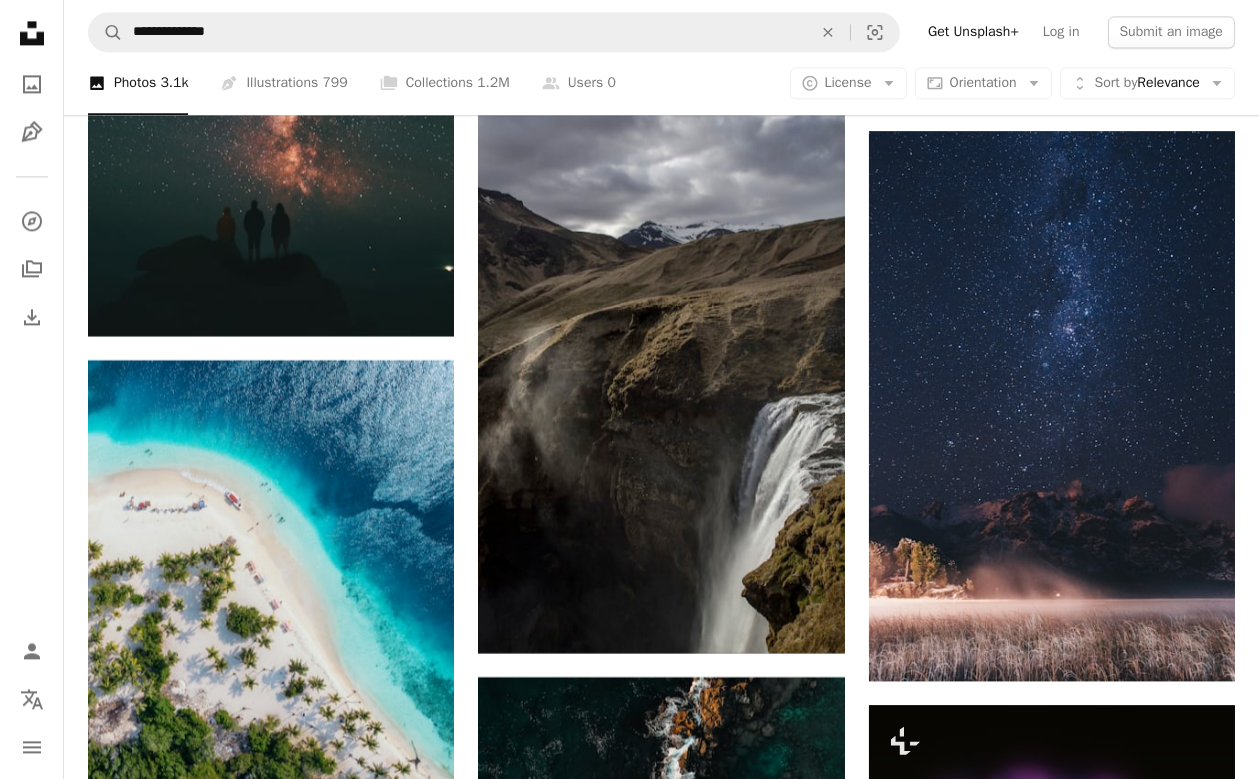 scroll, scrollTop: 9213, scrollLeft: 0, axis: vertical 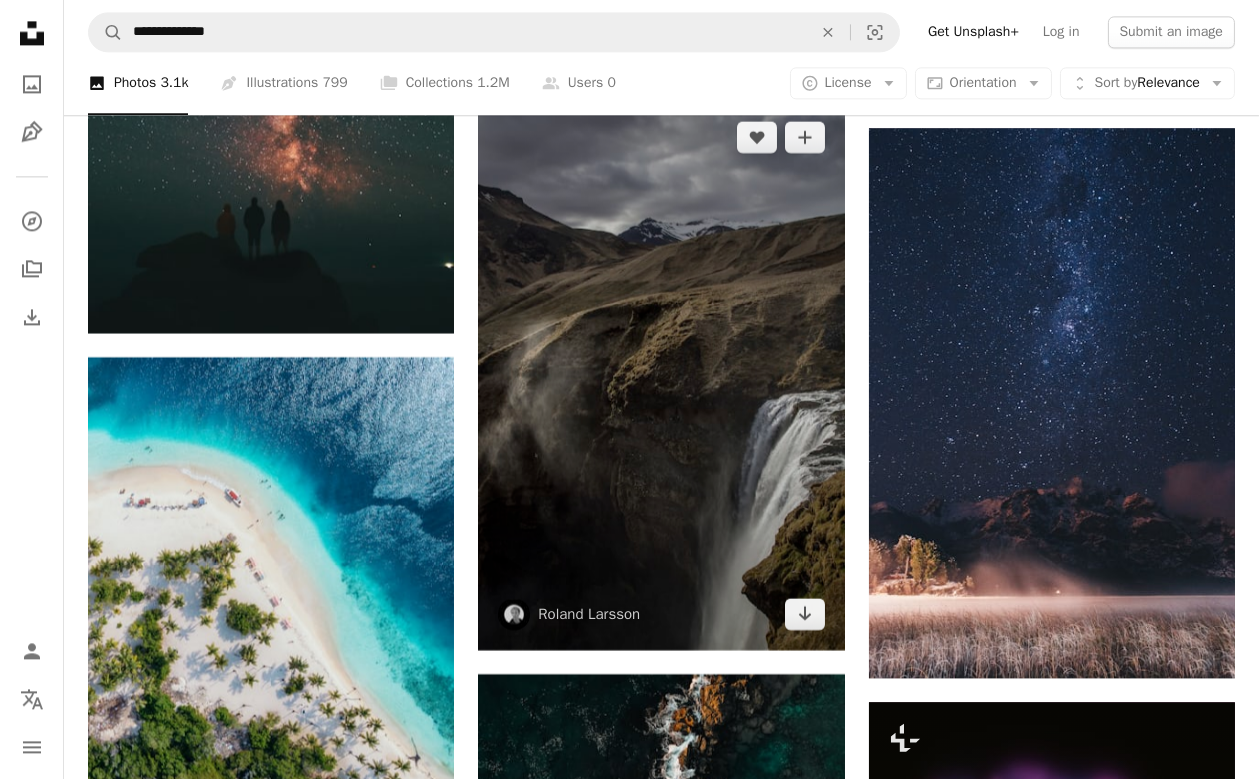 click at bounding box center (661, 375) 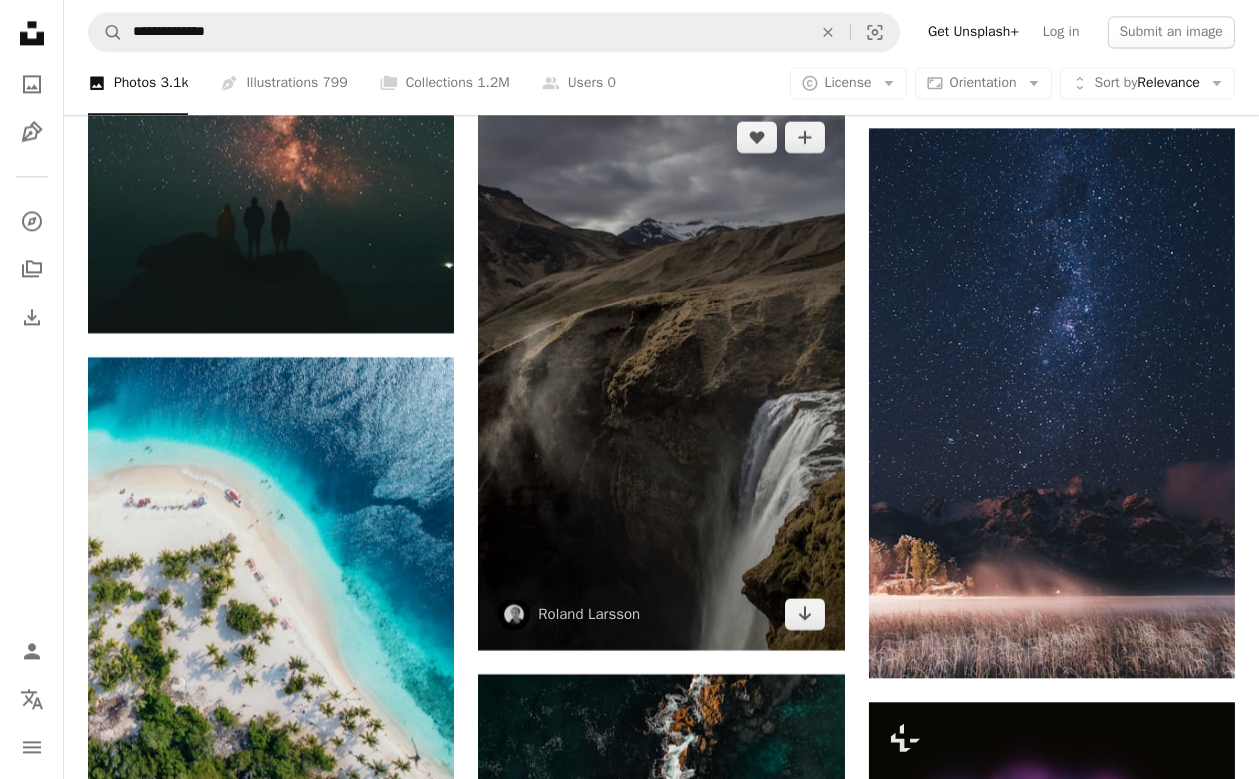 click on "Arrow pointing down" at bounding box center (805, 614) 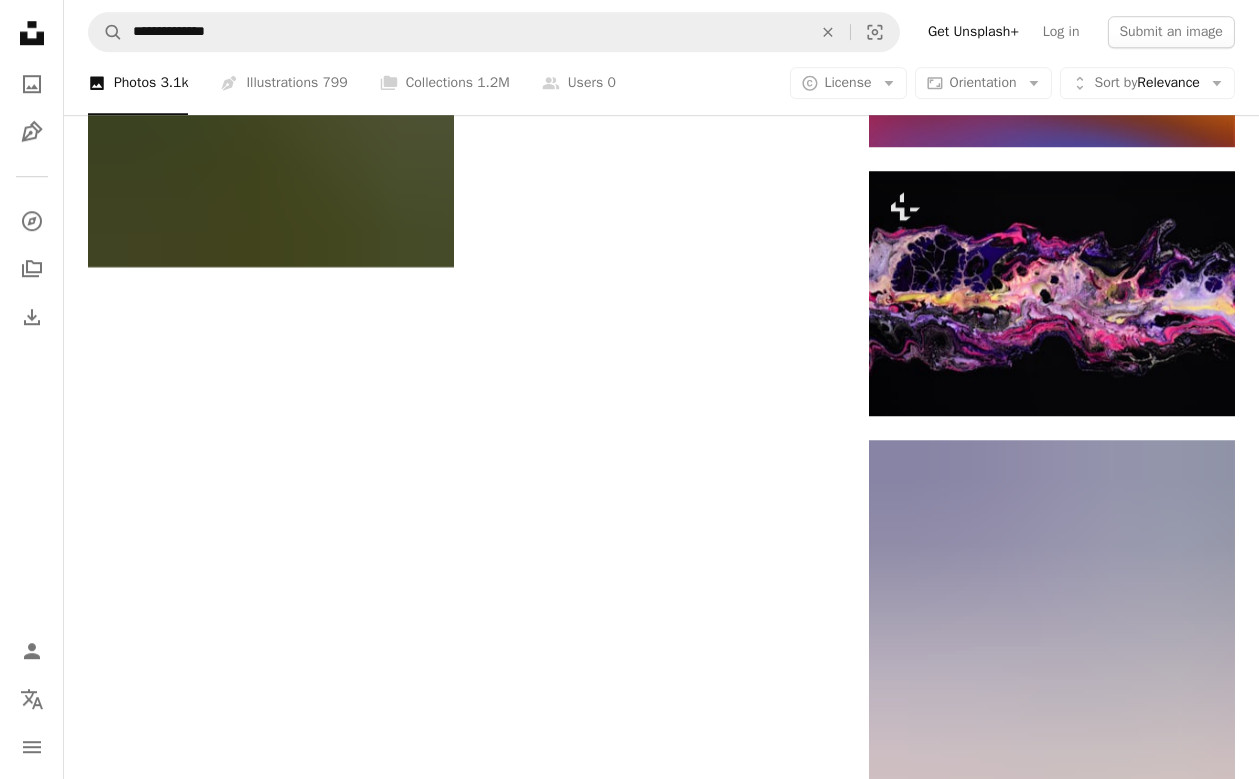 scroll, scrollTop: 11685, scrollLeft: 0, axis: vertical 